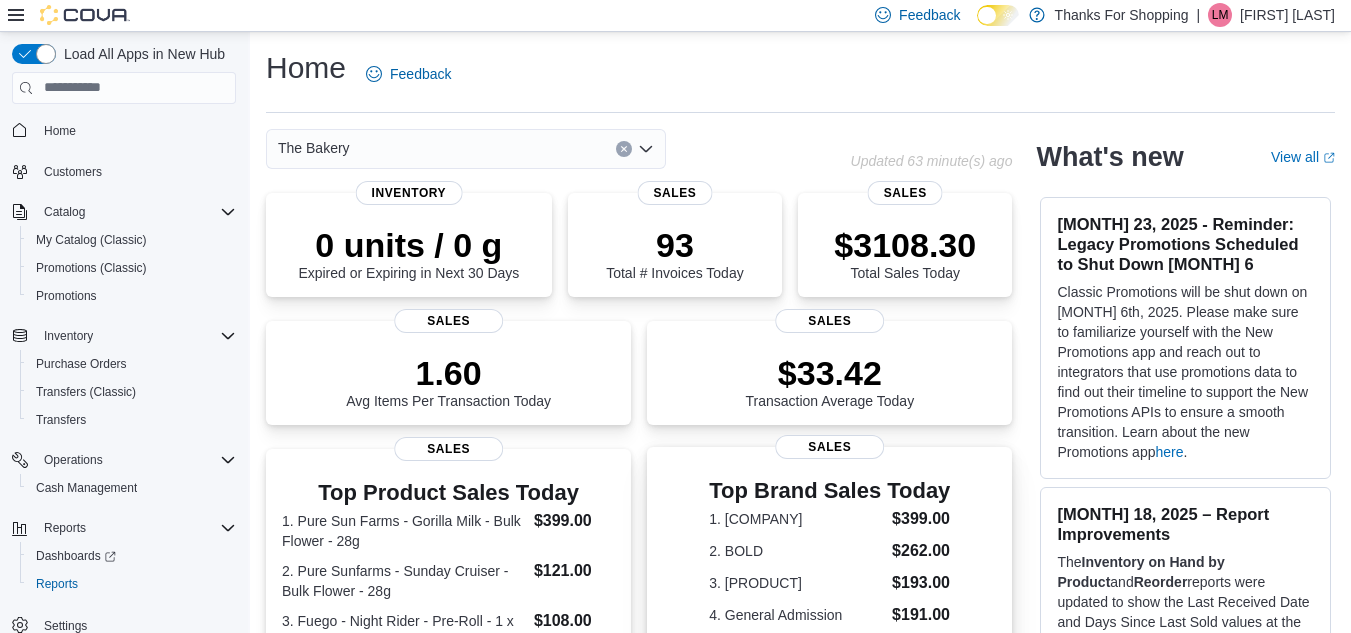 scroll, scrollTop: 0, scrollLeft: 0, axis: both 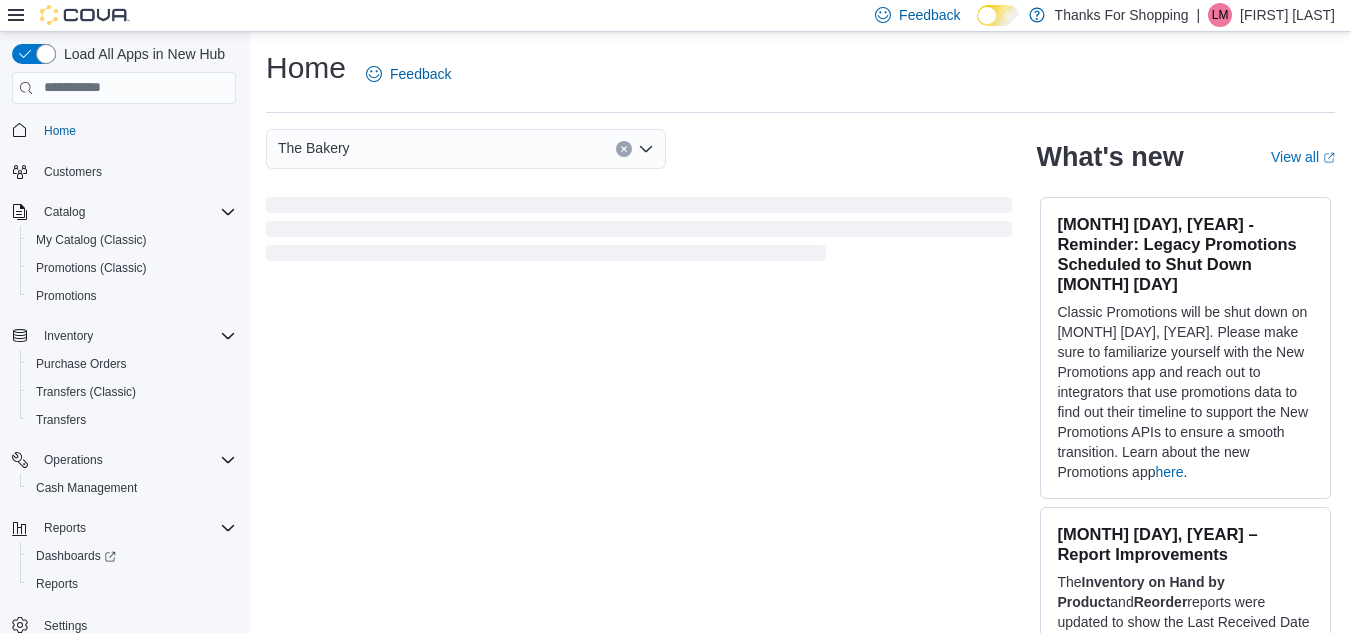 click on "Home" at bounding box center (136, 130) 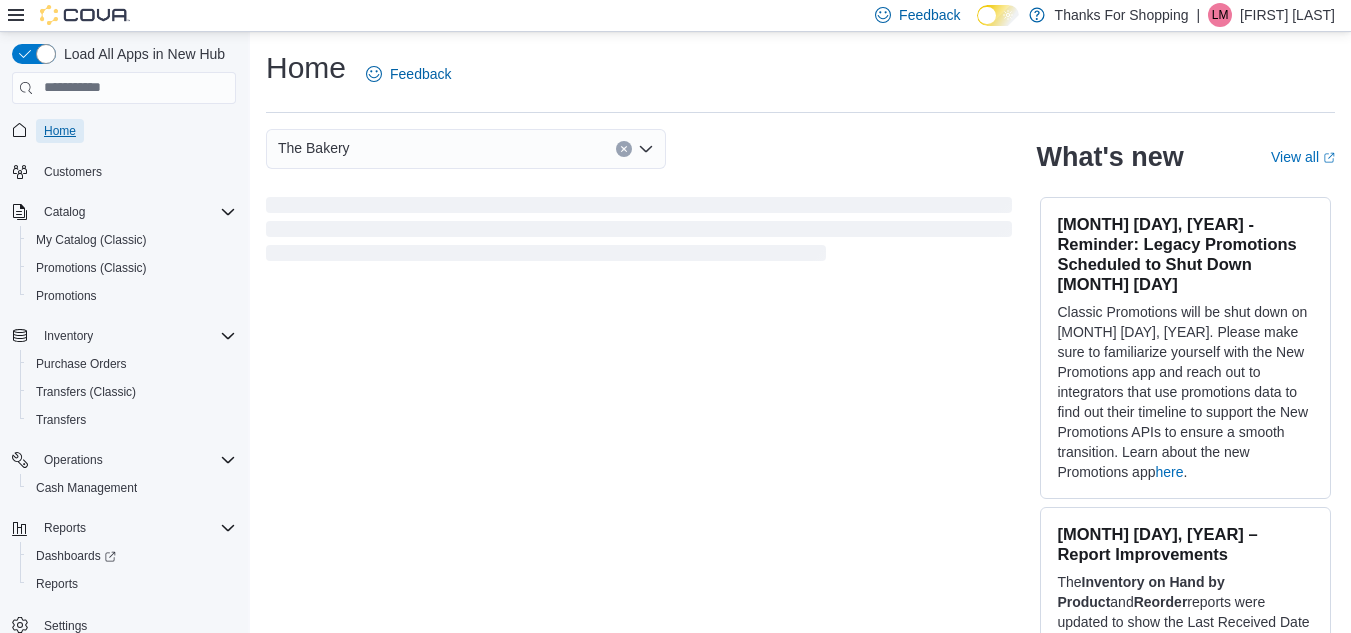 click on "Home" at bounding box center (60, 131) 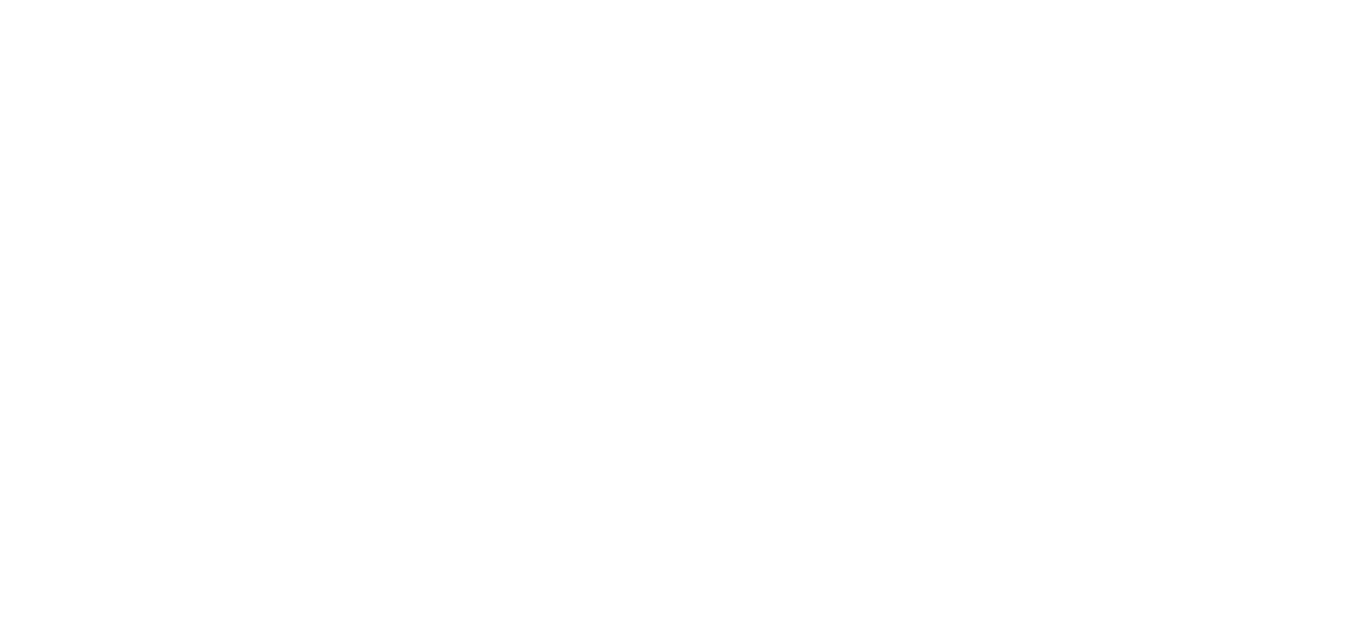 scroll, scrollTop: 0, scrollLeft: 0, axis: both 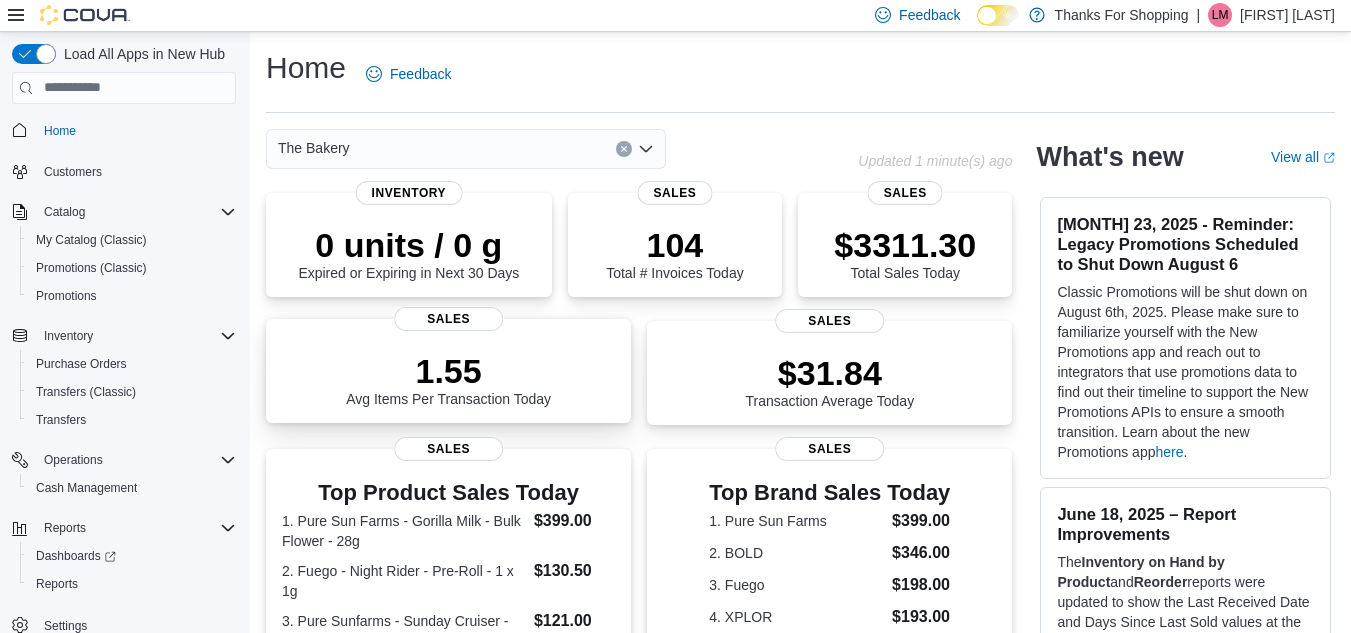click on "1.55" at bounding box center (448, 371) 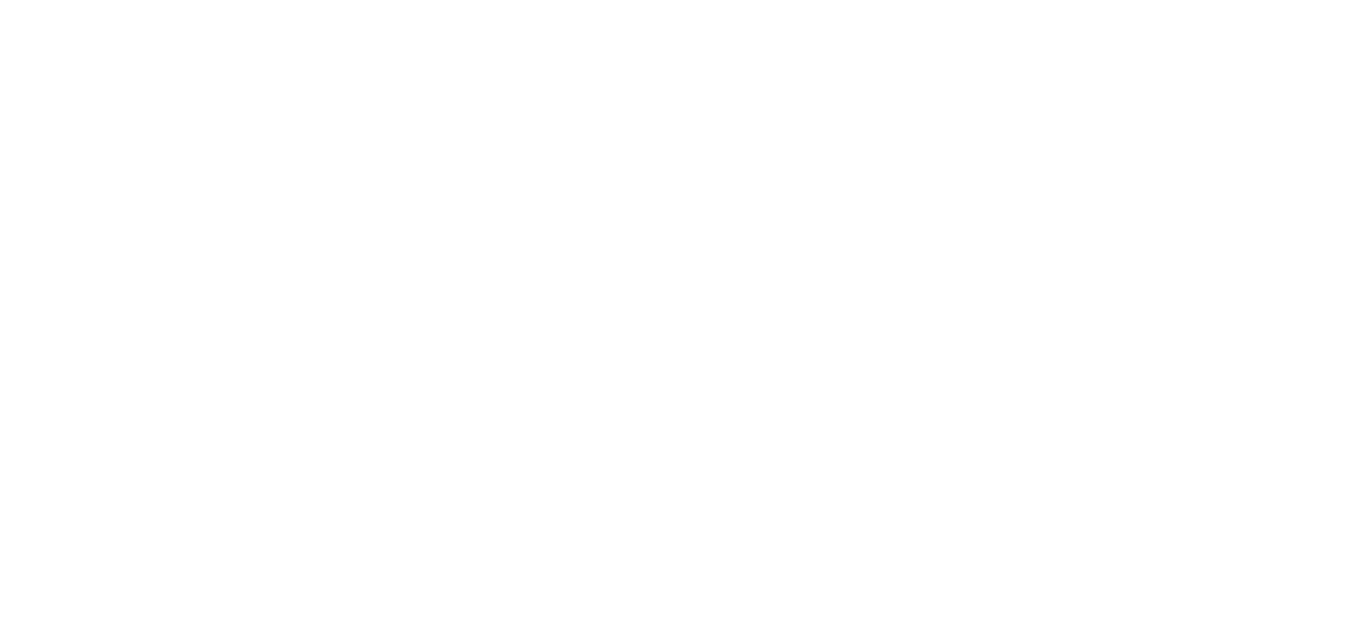 scroll, scrollTop: 0, scrollLeft: 0, axis: both 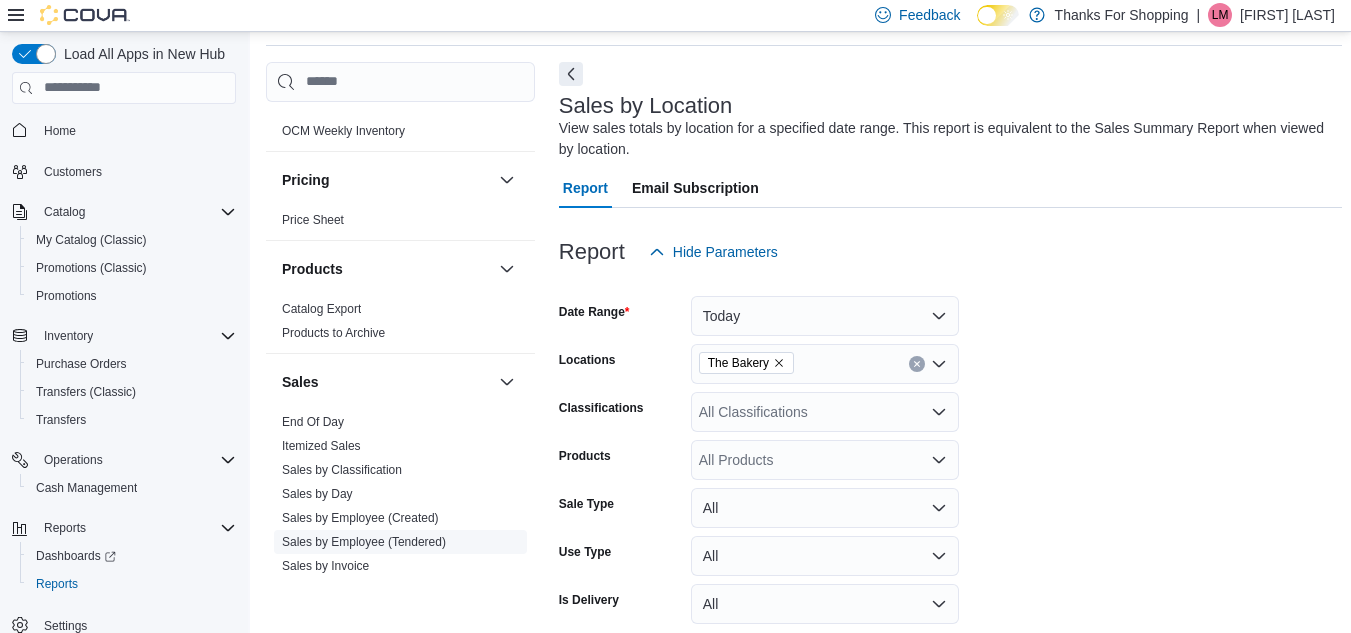 click on "Sales by Employee (Tendered)" at bounding box center [364, 542] 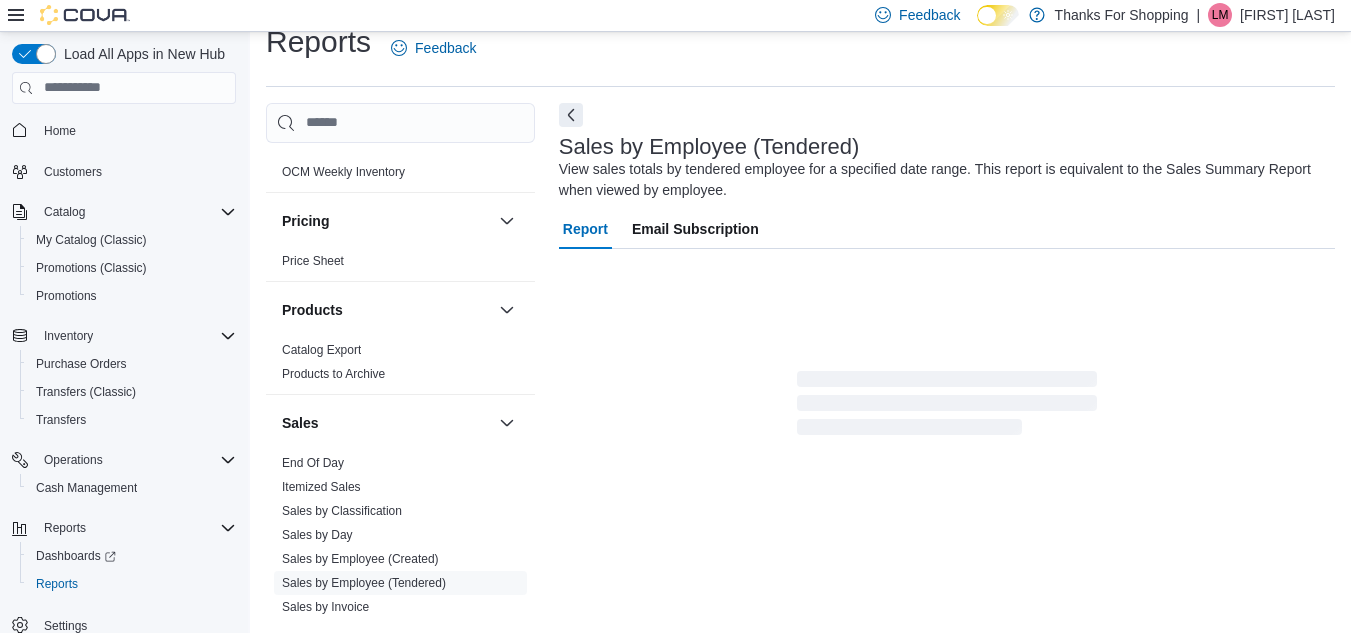 scroll, scrollTop: 67, scrollLeft: 0, axis: vertical 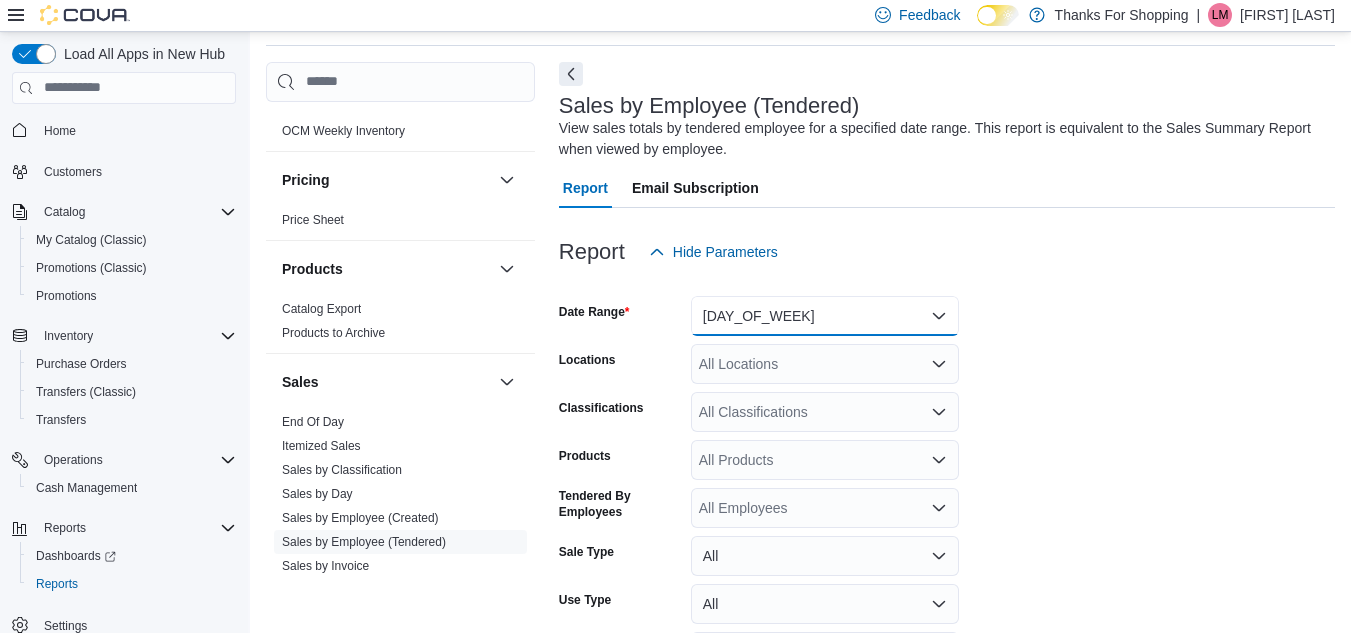 click on "[DAY_OF_WEEK]" at bounding box center (825, 316) 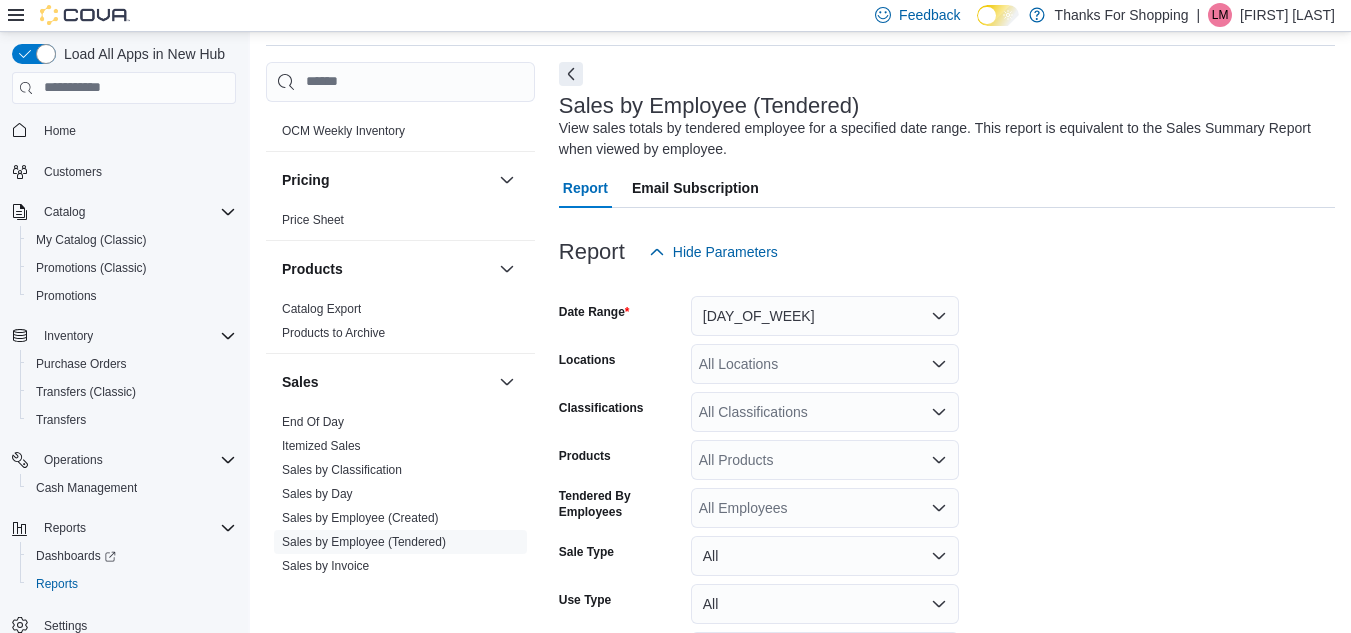scroll, scrollTop: 70, scrollLeft: 0, axis: vertical 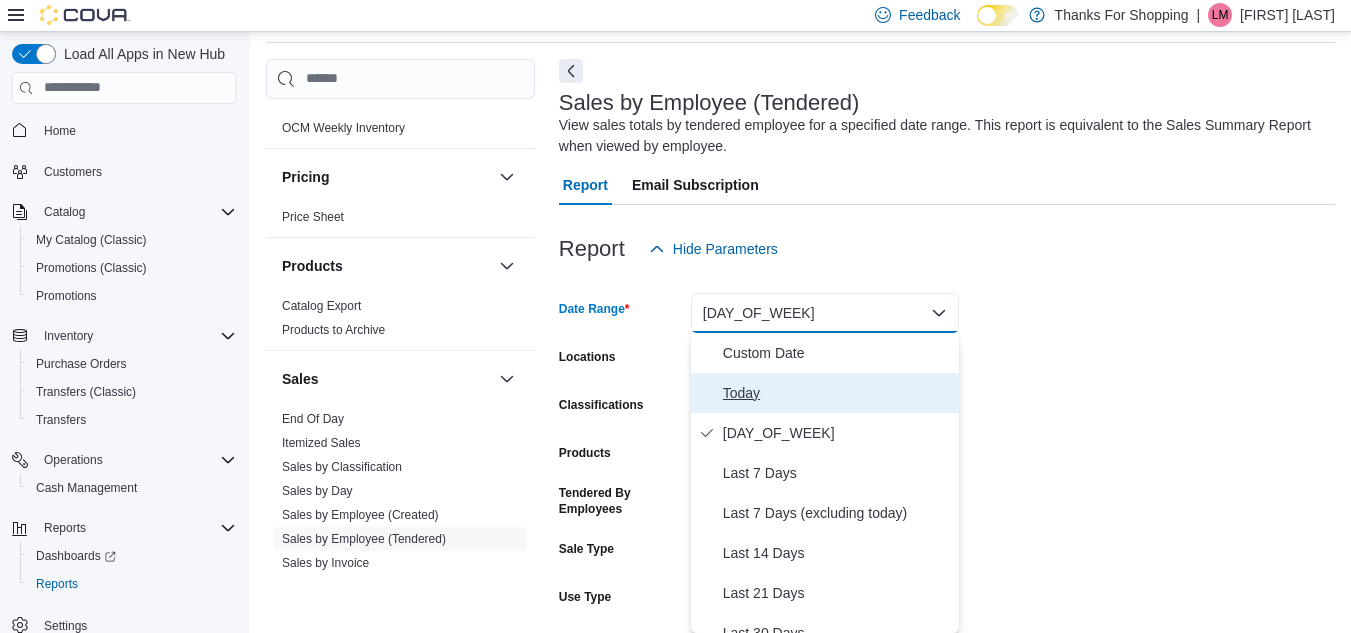 click on "Today" at bounding box center (837, 393) 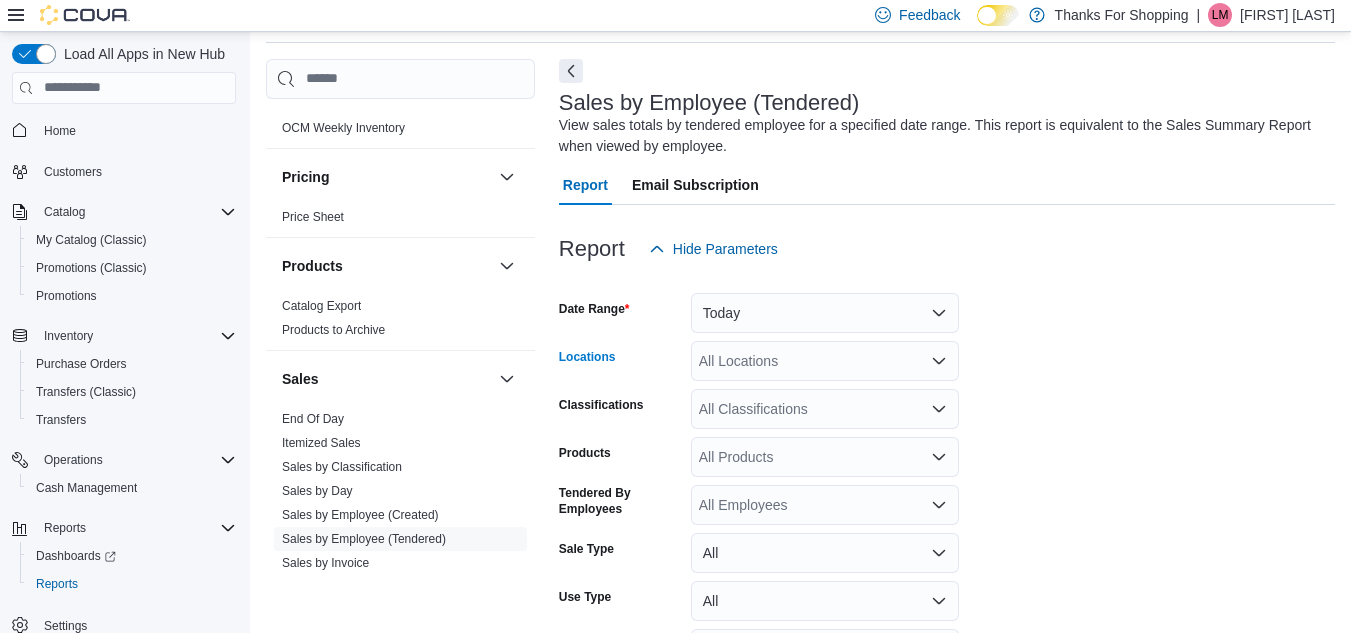 click on "All Locations" at bounding box center [825, 361] 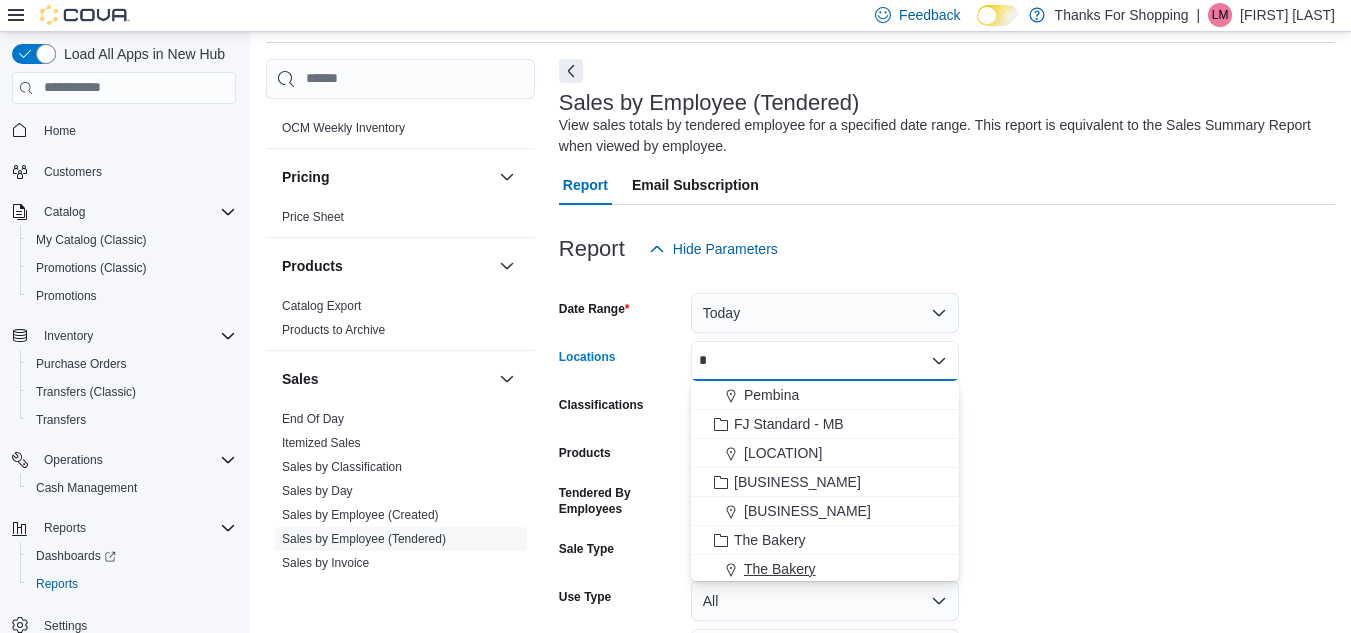 type on "*" 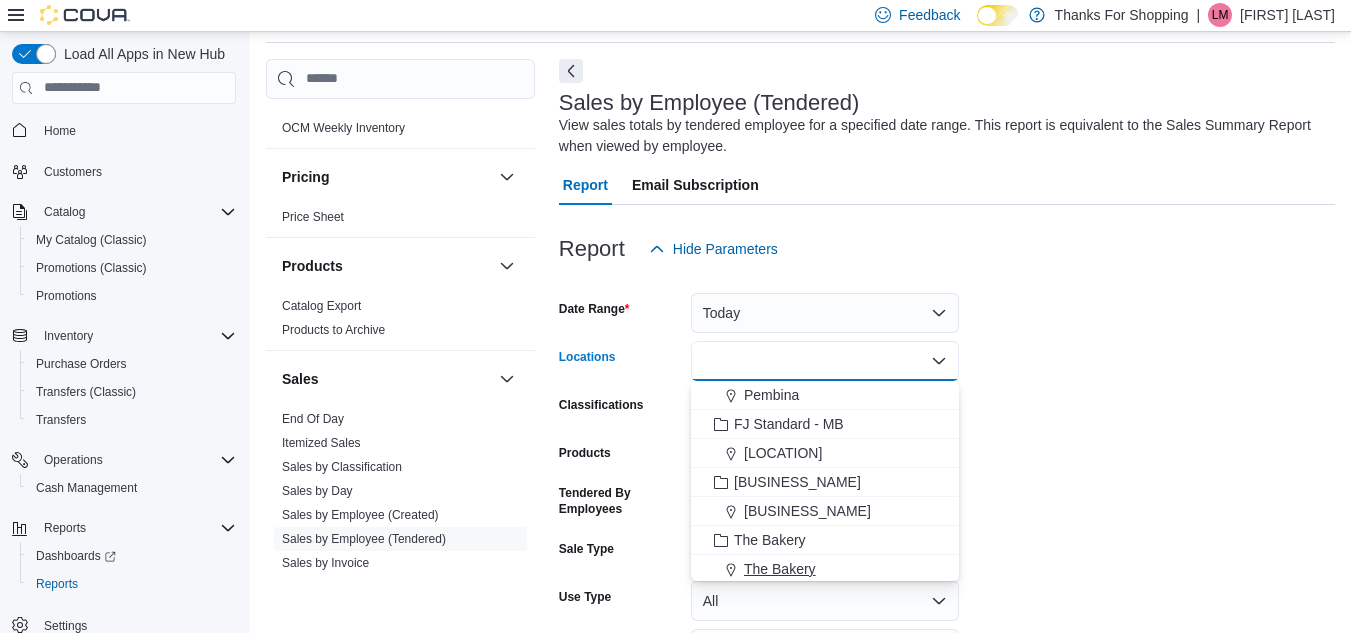 scroll, scrollTop: 3, scrollLeft: 0, axis: vertical 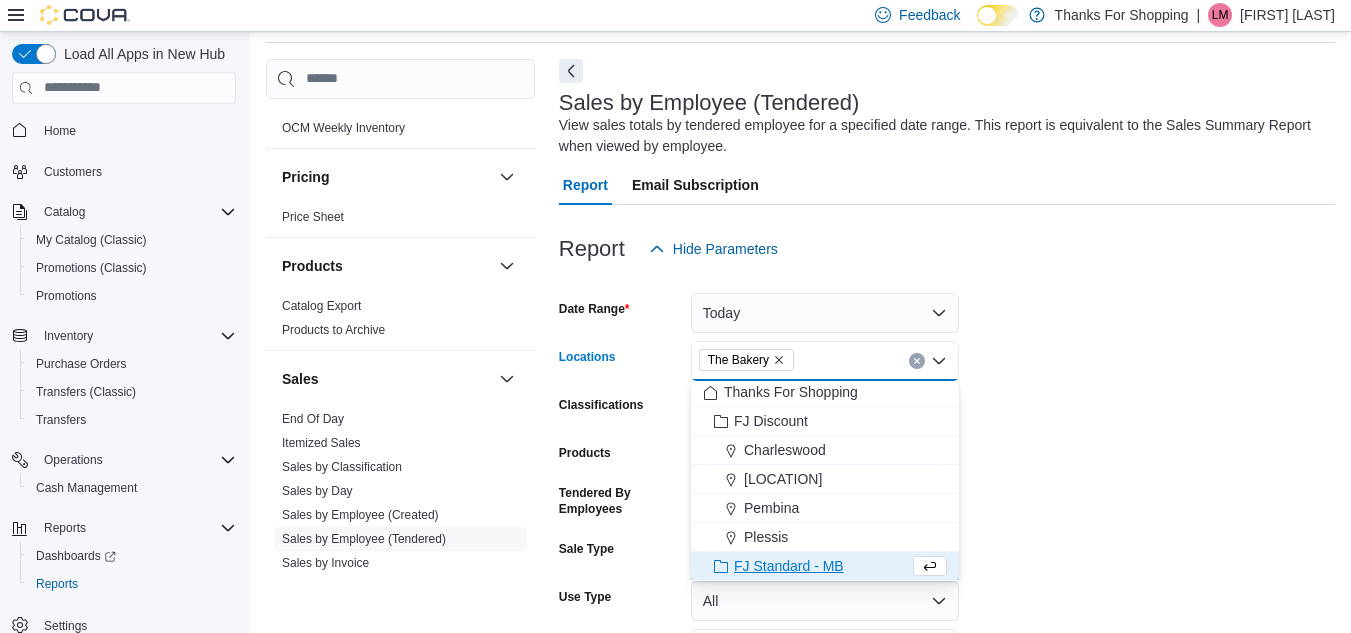 click on "Date Range Today Locations The Bakery Combo box. Selected. The Bakery. Press Backspace to delete The Bakery. Combo box input. All Locations. Type some text or, to display a list of choices, press Down Arrow. To exit the list of choices, press Escape. Classifications All Classifications Products All Products Tendered By Employees All Employees Sale Type All Use Type All Is Delivery All Export Run Report" at bounding box center (947, 497) 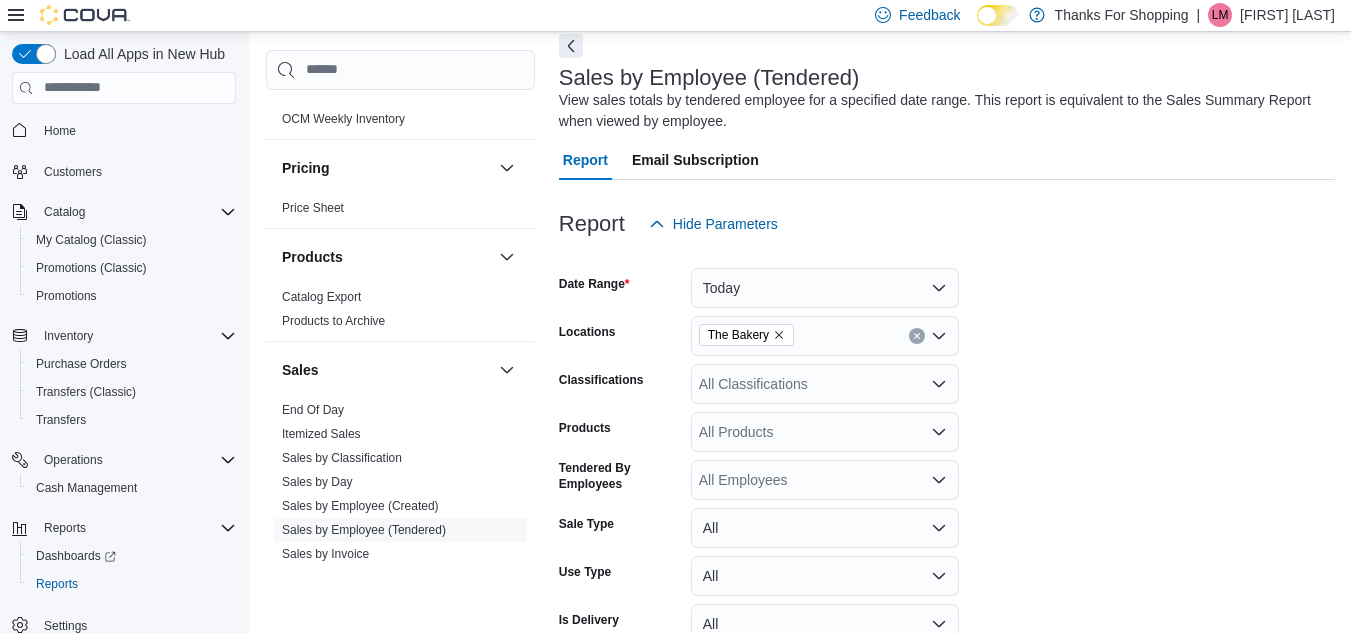 scroll, scrollTop: 202, scrollLeft: 0, axis: vertical 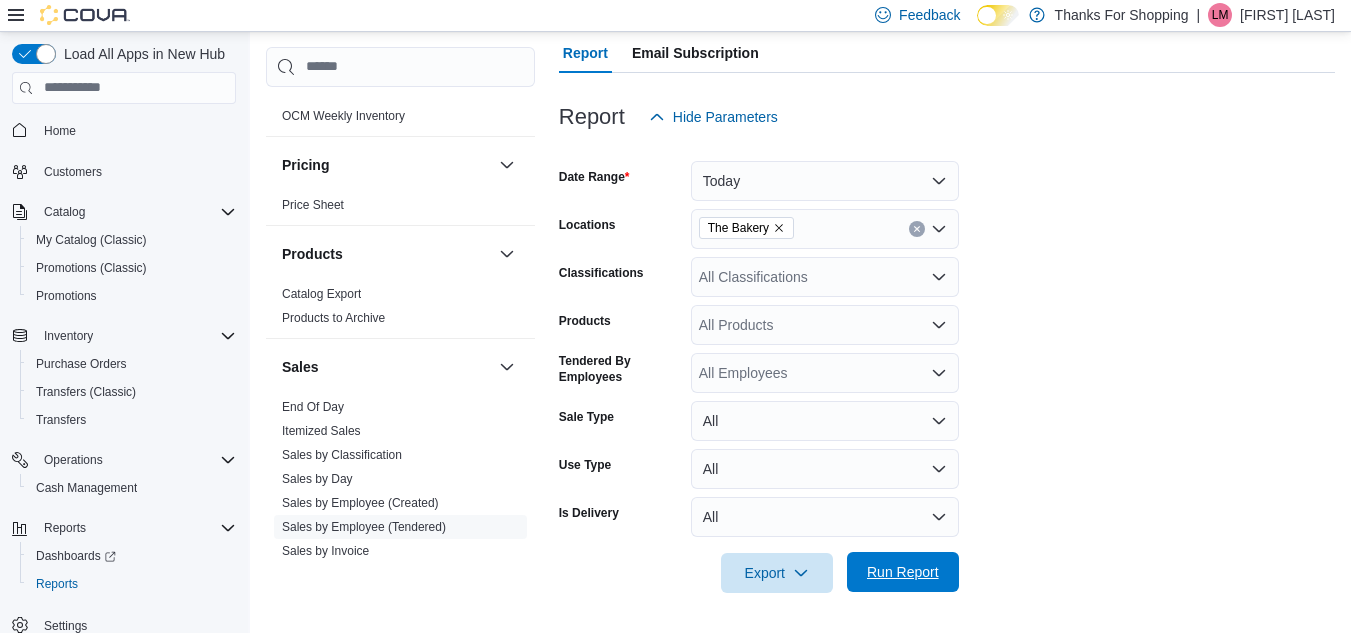 click on "Run Report" at bounding box center (903, 572) 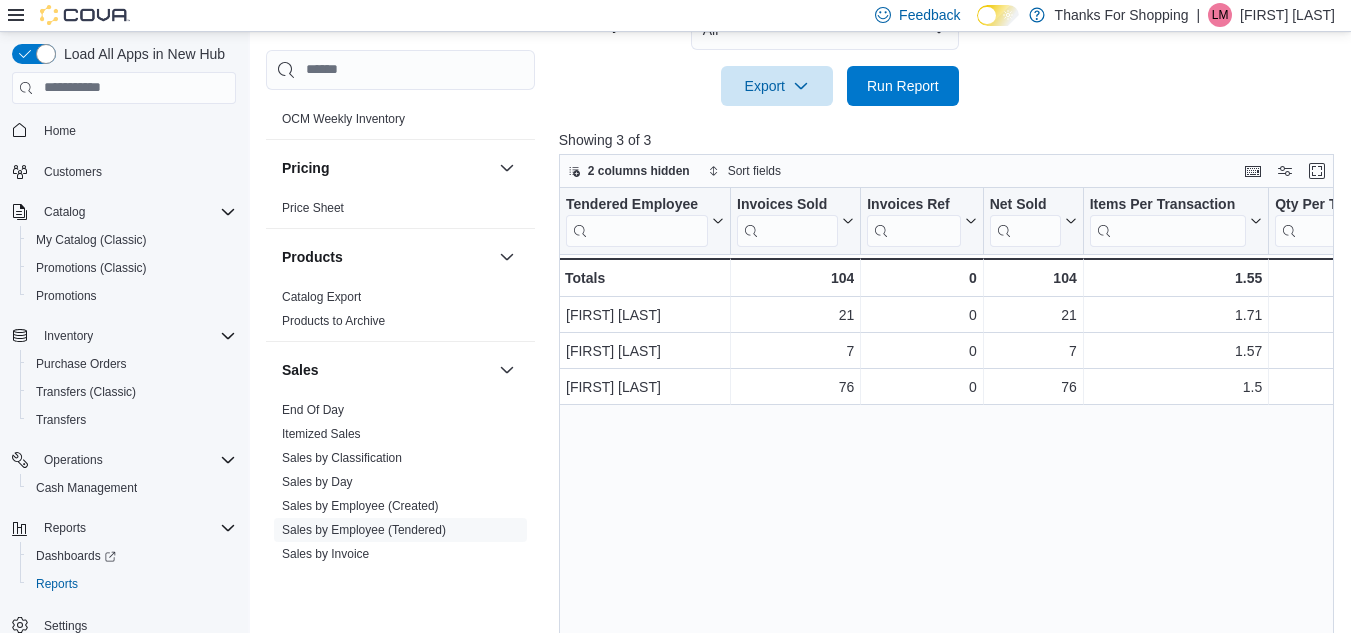 scroll, scrollTop: 708, scrollLeft: 0, axis: vertical 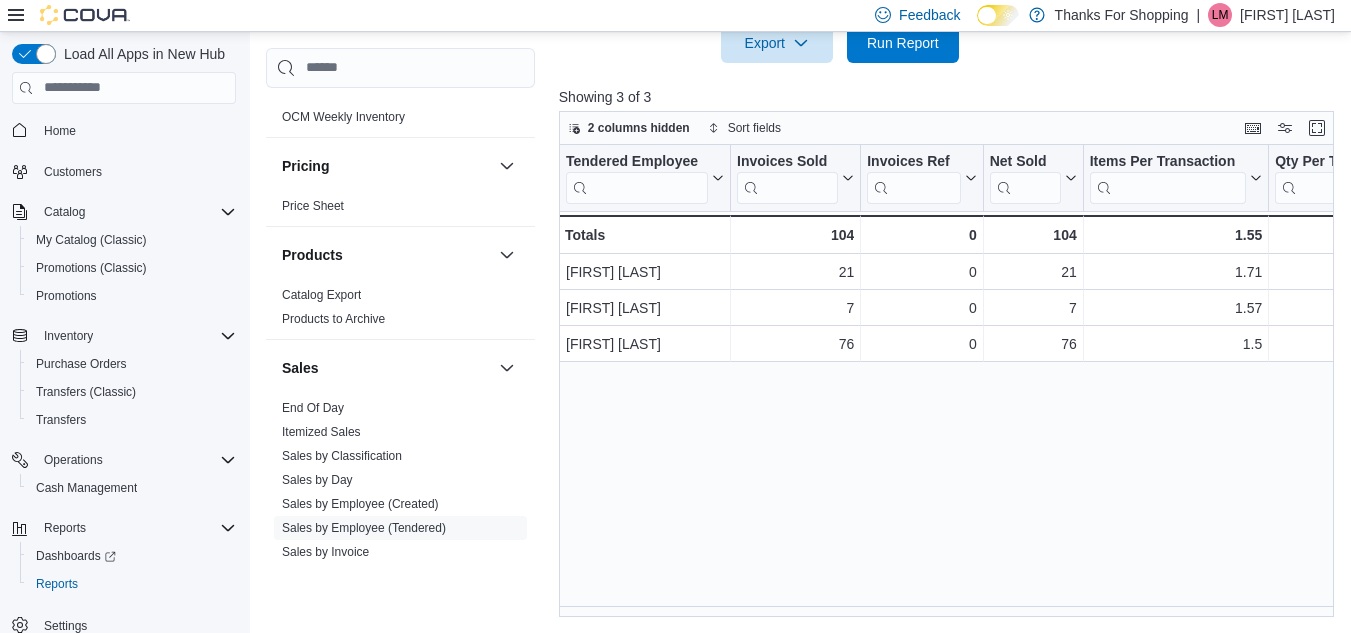 click on "Tendered Employee Click to view column header actions Invoices Sold Click to view column header actions Invoices Ref Click to view column header actions Net Sold Click to view column header actions Items Per Transaction Click to view column header actions Qty Per Transaction Click to view column header actions Transaction Average Click to view column header actions Gift Cards Click to view column header actions Gross Sales Click to view column header actions Subtotal Click to view column header actions Total Tax Click to view column header actions Total Invoiced Click to view column header actions Total Cost Click to view column header actions Gross Profit Click to view column header actions Gross Margin Click to view column header actions Total Discount Click to view column header actions Cashback Click to view column header actions Loyalty Redemptions Click to view column header actions Cash Click to view column header actions Dutchie Prepaid Online Click to view column header actions Interac Visa GST  Tips" at bounding box center [950, 381] 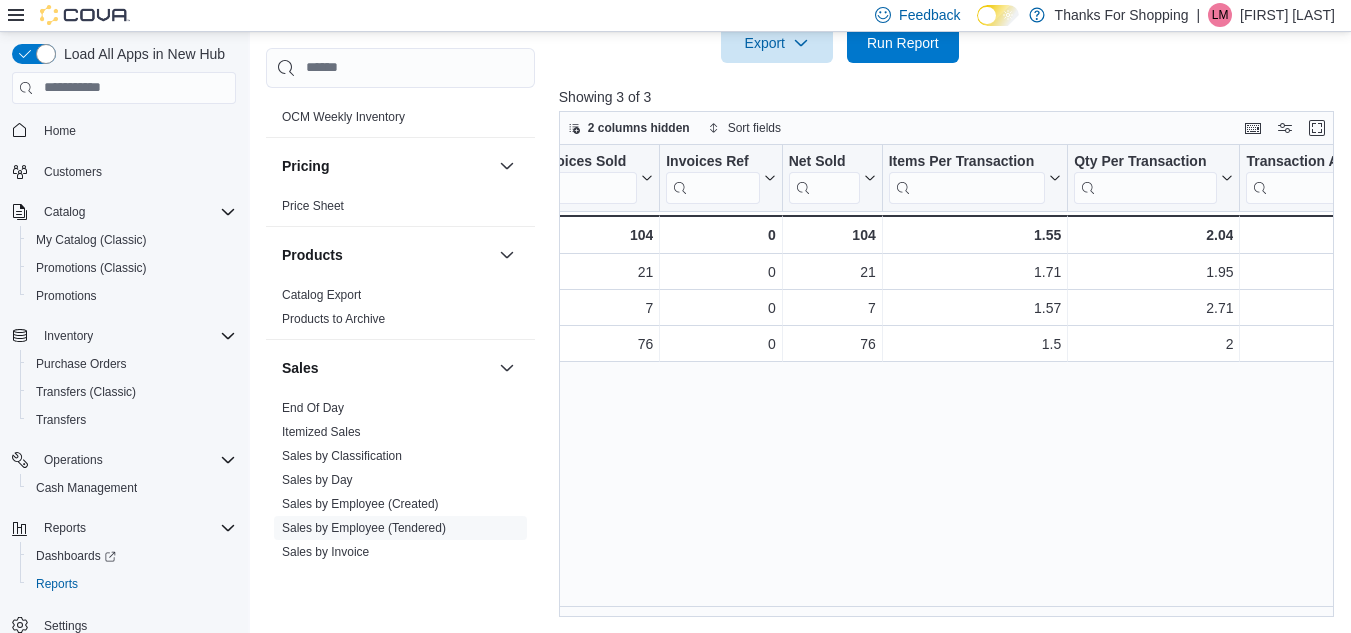scroll, scrollTop: 0, scrollLeft: 206, axis: horizontal 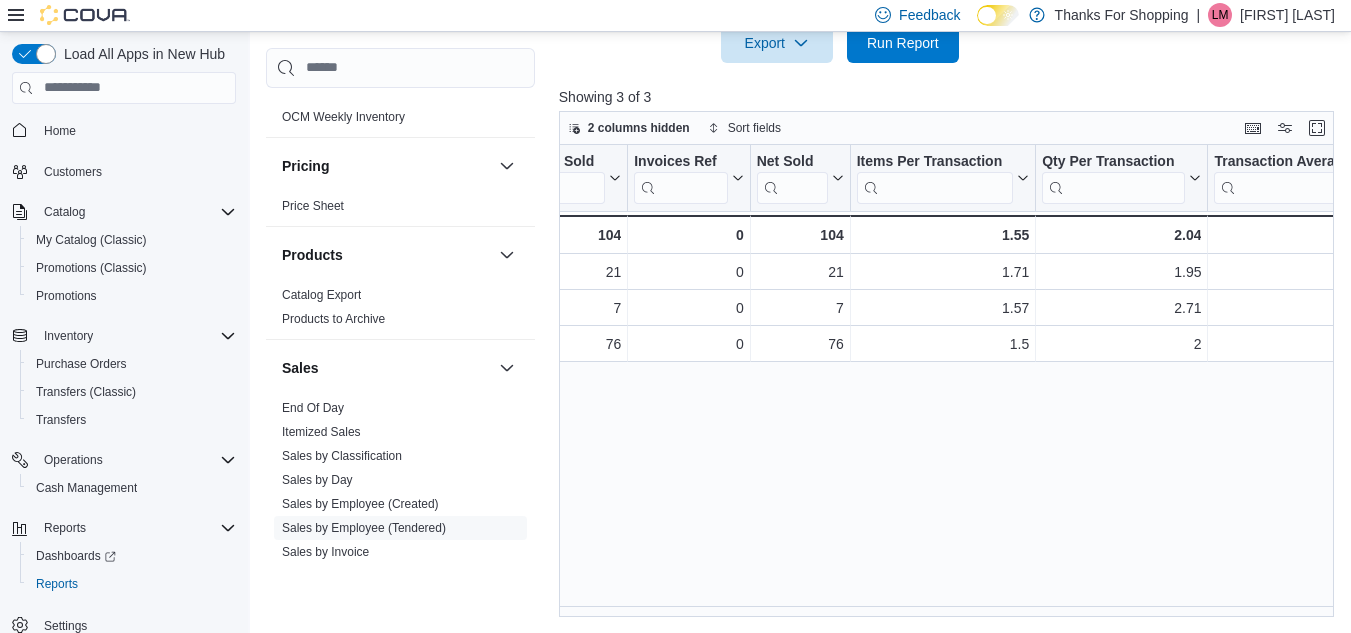 click on "Reports Feedback Cash Management Cash Management Cash Out Details Customer Customer Queue Discounts & Promotions Discounts Promotion Details Promotions Inventory Inventory Adjustments Inventory by Product Historical Inventory On Hand by Package Inventory On Hand by Product Inventory Transactions Package Details Package History Product Expirations Purchase Orders Reorder Transfers Loyalty Loyalty Adjustments Loyalty Redemption Values OCM OCM Weekly Inventory Pricing Price Sheet Products Catalog Export Products to Archive Sales End Of Day Itemized Sales Sales by Classification Sales by Day Sales by Employee (Created) Sales by Employee (Tendered) Sales by Invoice Sales by Invoice & Product Sales by Location Sales by Location per Day Sales by Product Sales by Product & Location Sales by Product & Location per Day Sales by Product per Day Taxes Tax Details Tax Exemptions Sales by Employee (Tendered)   Report Email Subscription Report Hide Parameters   Date Range Today Locations The Bakery Classifications Products" at bounding box center (804, -34) 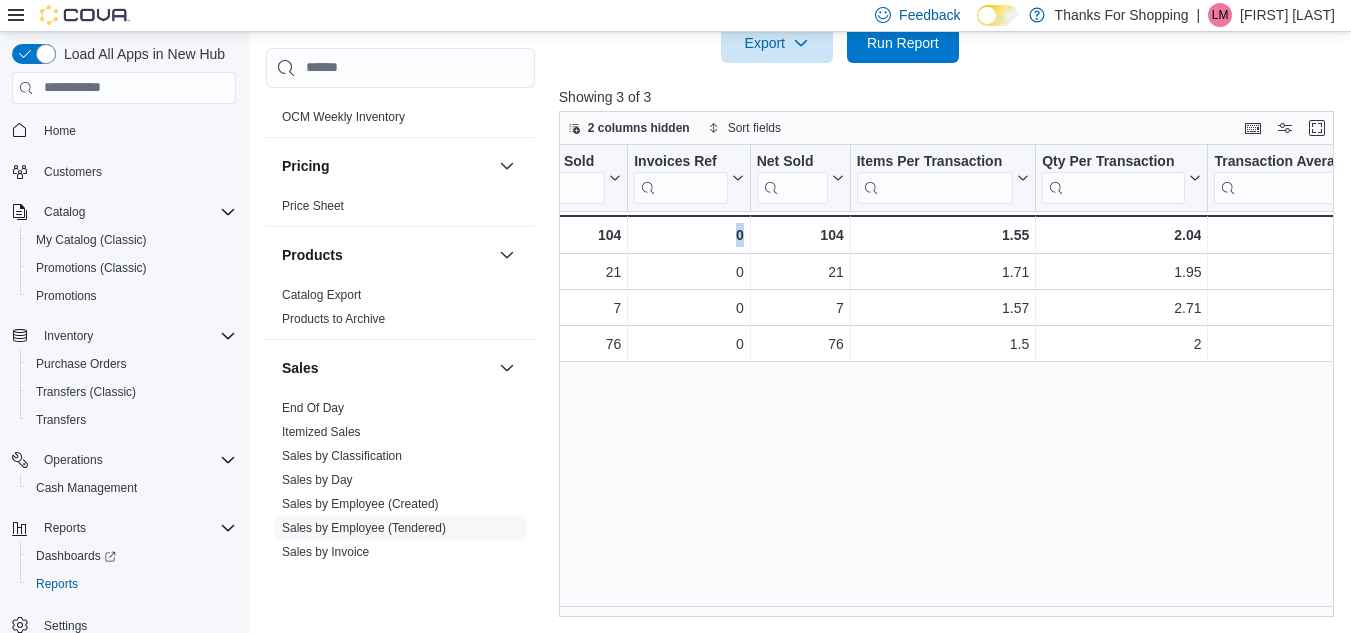 click on "Reports Feedback Cash Management Cash Management Cash Out Details Customer Customer Queue Discounts & Promotions Discounts Promotion Details Promotions Inventory Inventory Adjustments Inventory by Product Historical Inventory On Hand by Package Inventory On Hand by Product Inventory Transactions Package Details Package History Product Expirations Purchase Orders Reorder Transfers Loyalty Loyalty Adjustments Loyalty Redemption Values OCM OCM Weekly Inventory Pricing Price Sheet Products Catalog Export Products to Archive Sales End Of Day Itemized Sales Sales by Classification Sales by Day Sales by Employee (Created) Sales by Employee (Tendered) Sales by Invoice Sales by Invoice & Product Sales by Location Sales by Location per Day Sales by Product Sales by Product & Location Sales by Product & Location per Day Sales by Product per Day Taxes Tax Details Tax Exemptions Sales by Employee (Tendered)   Report Email Subscription Report Hide Parameters   Date Range Today Locations The Bakery Classifications Products" at bounding box center [804, -34] 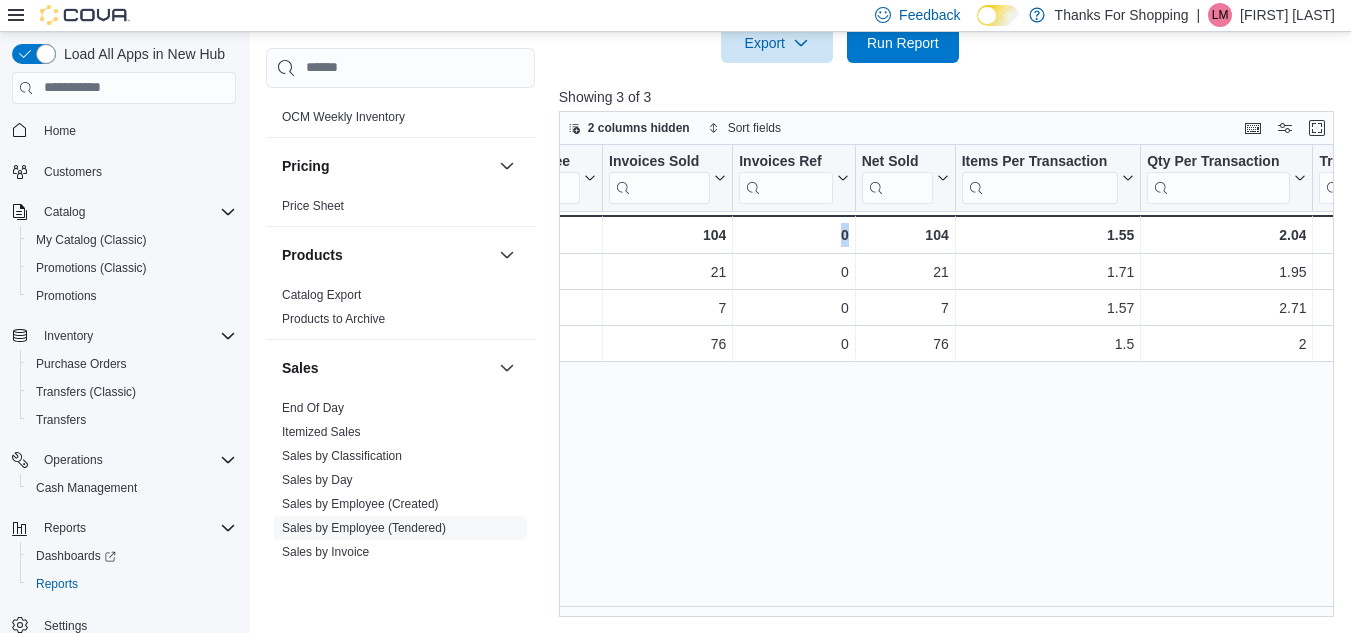 scroll, scrollTop: 0, scrollLeft: 156, axis: horizontal 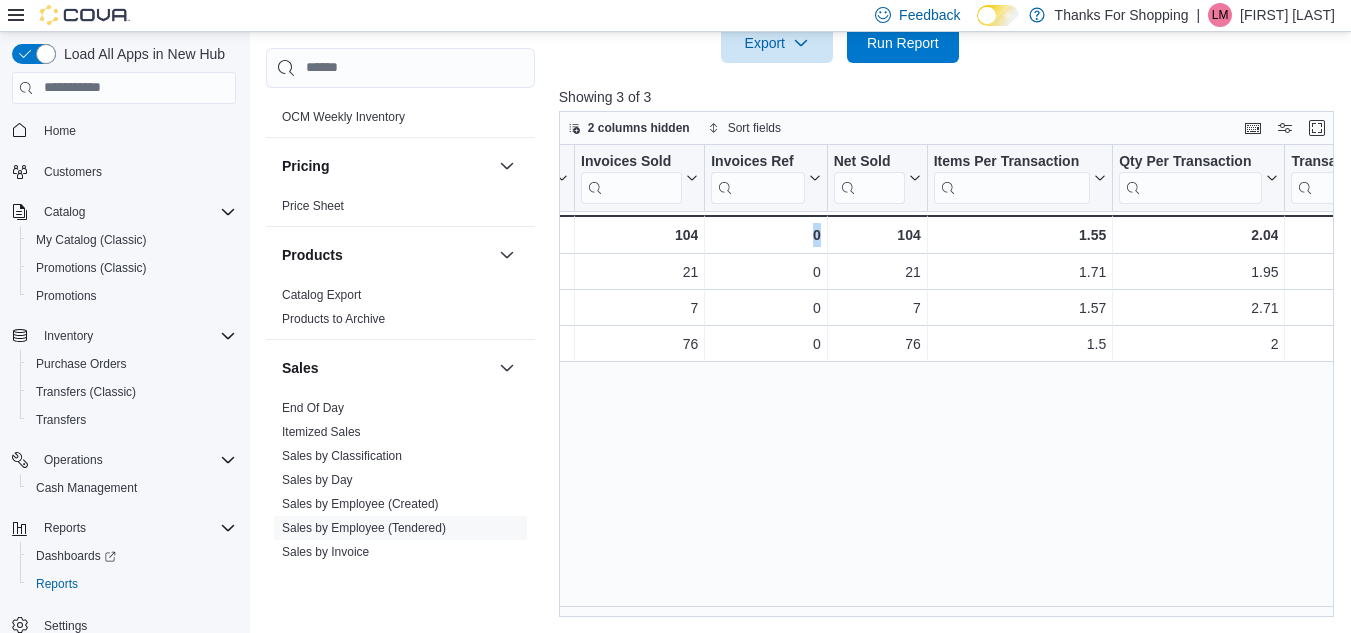 click on "Home" at bounding box center [136, 130] 